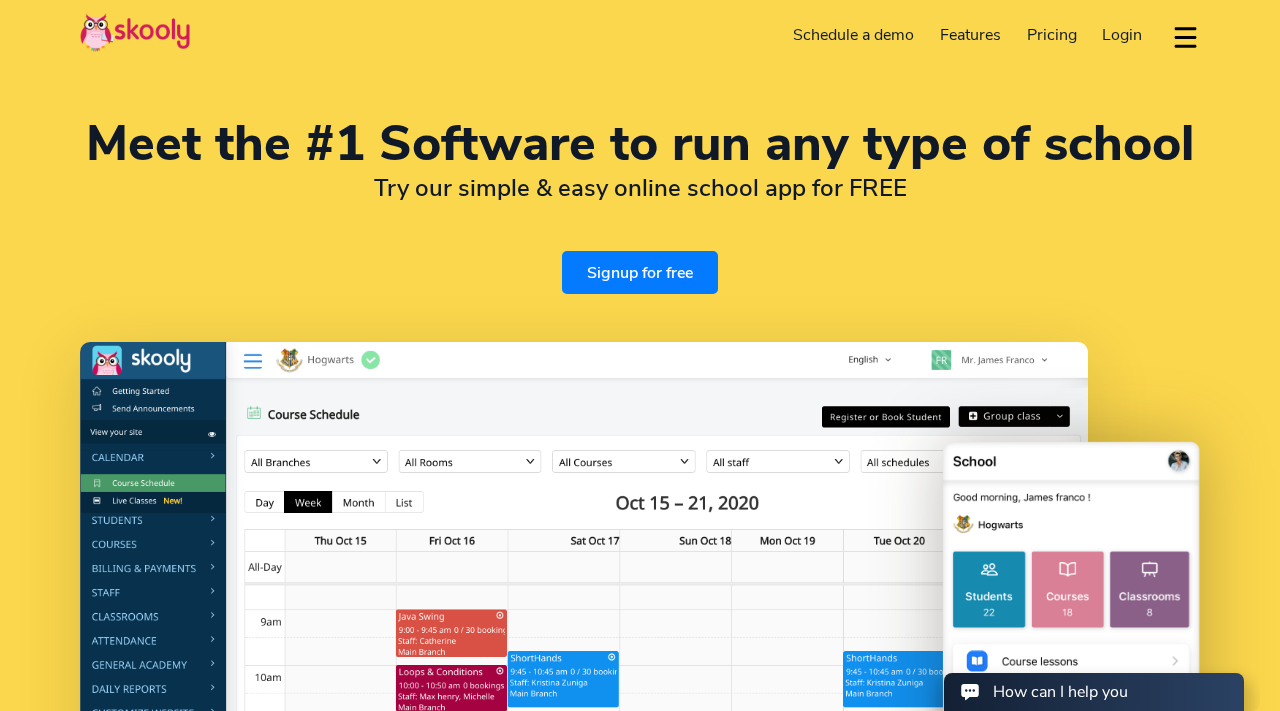 scroll, scrollTop: 0, scrollLeft: 0, axis: both 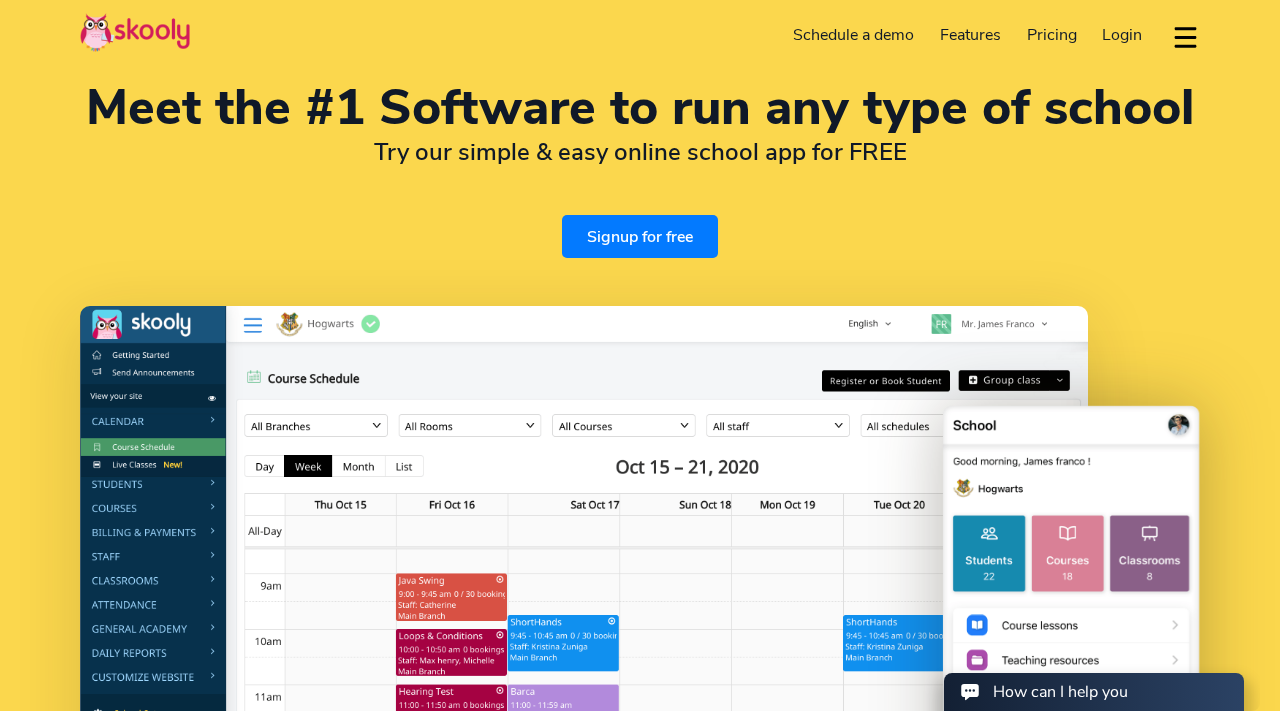 select on "1" 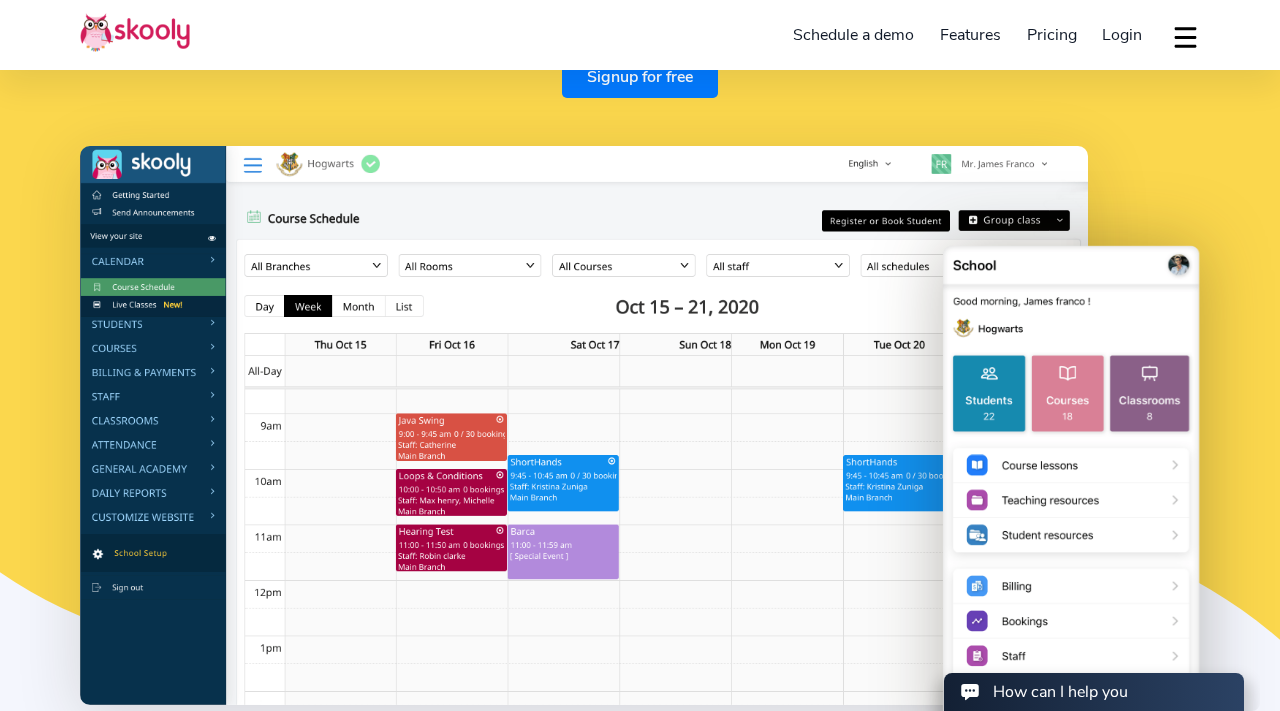 scroll, scrollTop: 198, scrollLeft: 0, axis: vertical 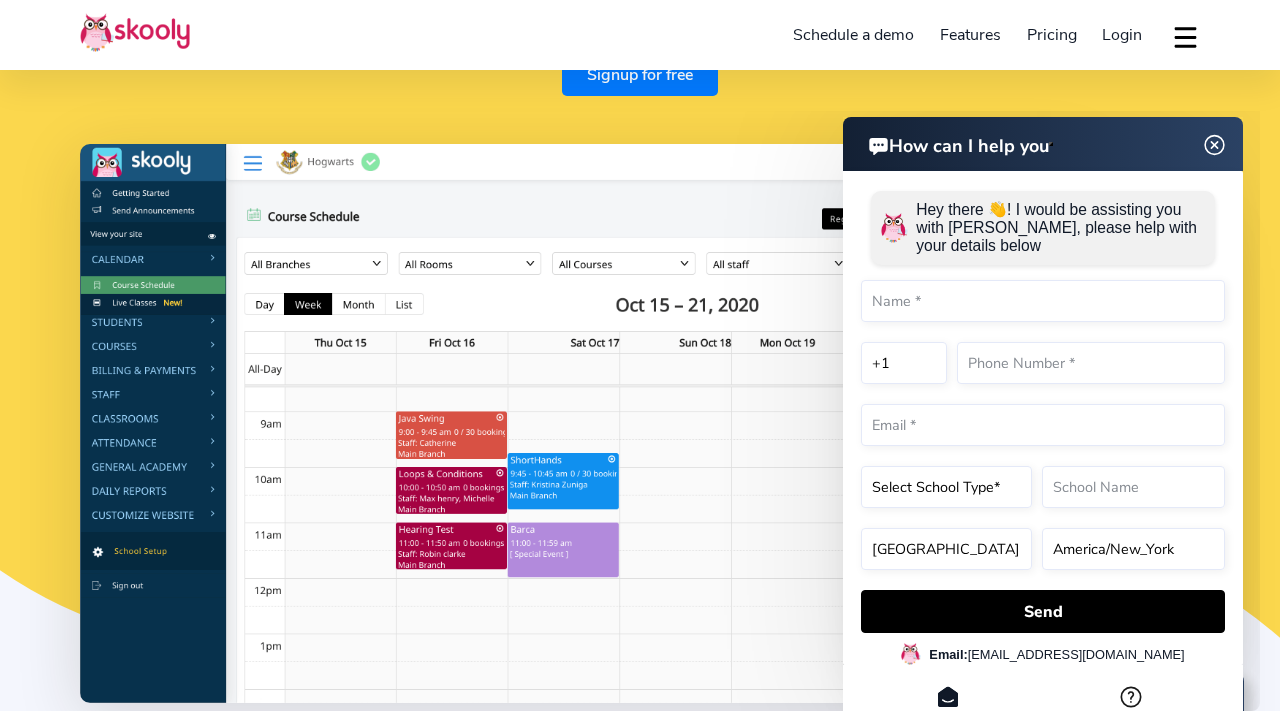 click 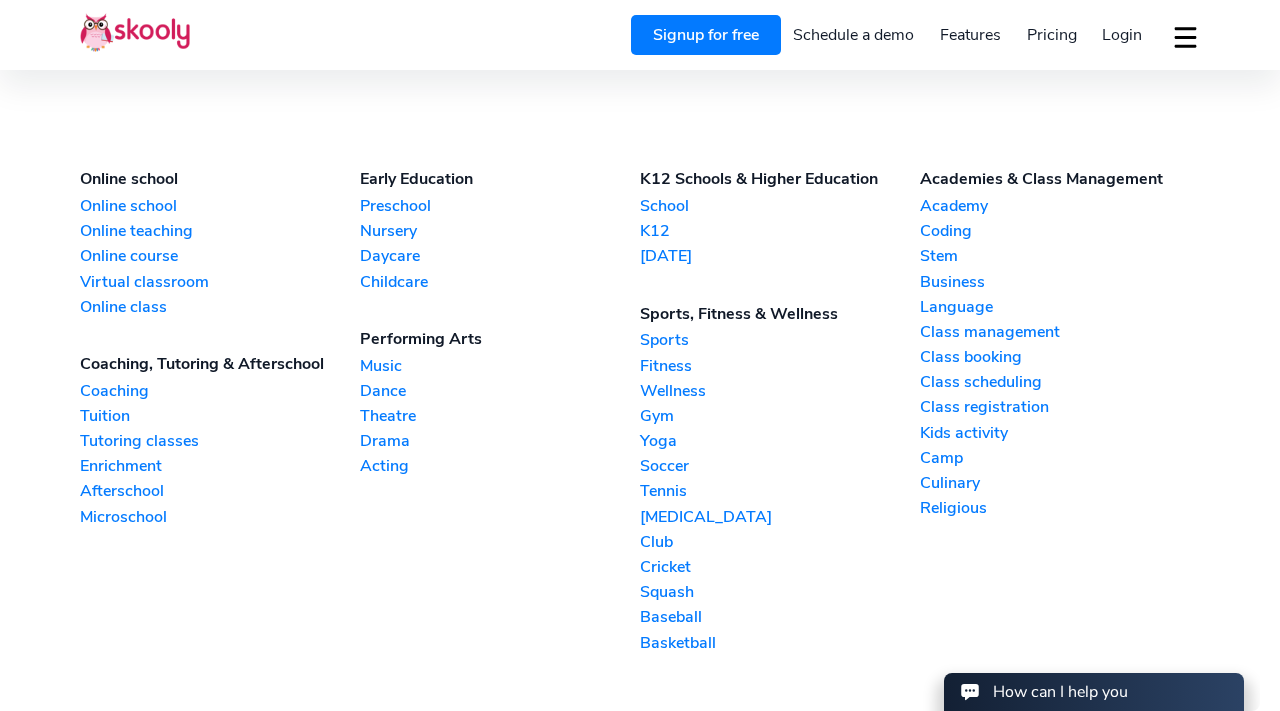 scroll, scrollTop: 4445, scrollLeft: 0, axis: vertical 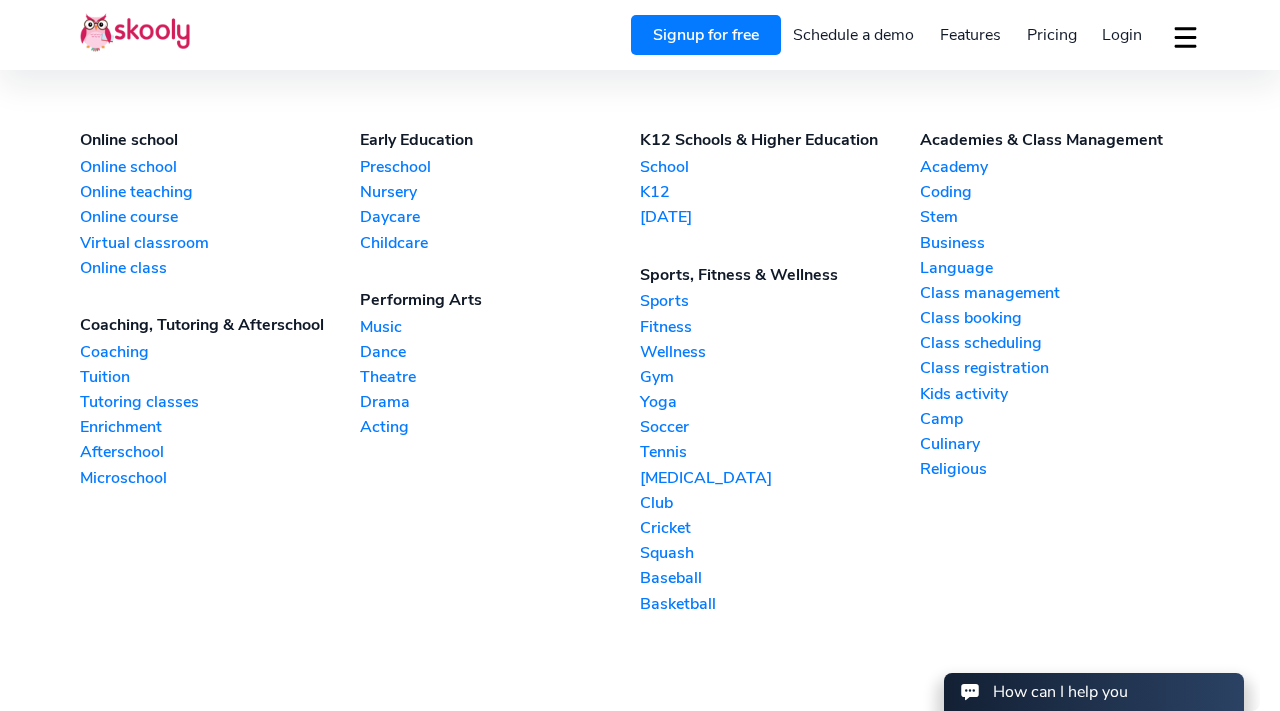 click on "Virtual classroom" at bounding box center [220, 243] 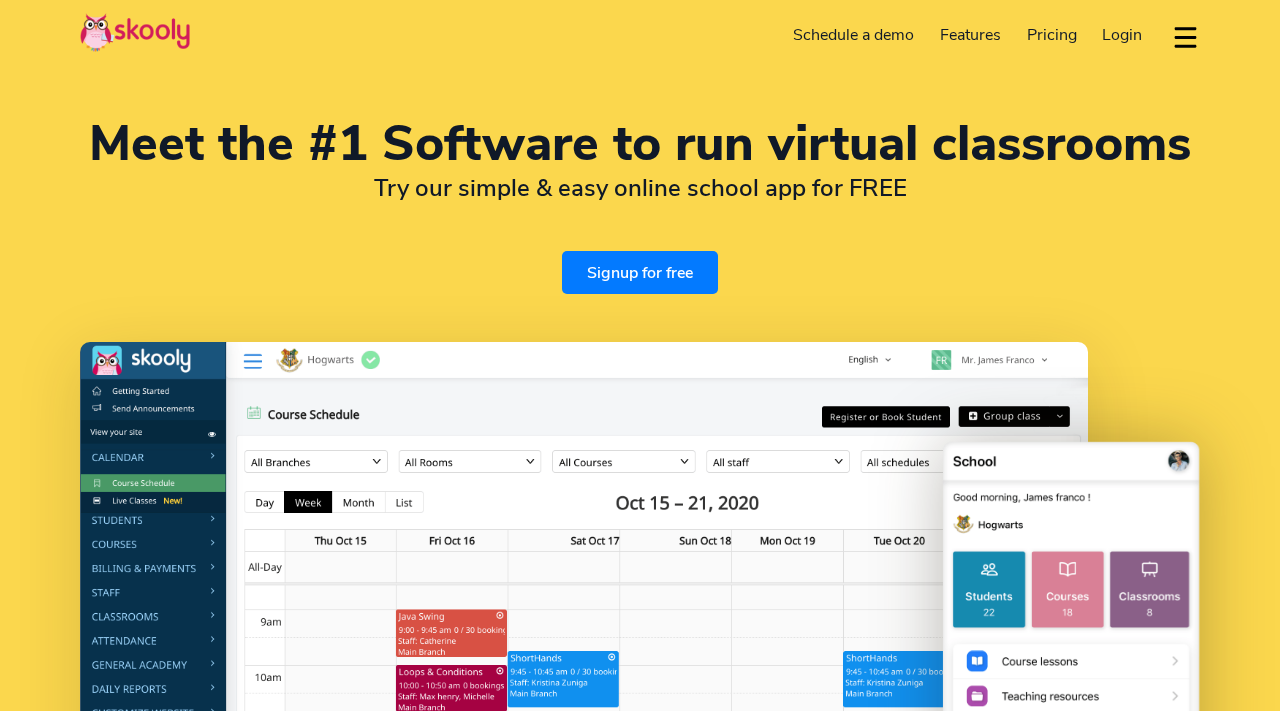 scroll, scrollTop: 0, scrollLeft: 0, axis: both 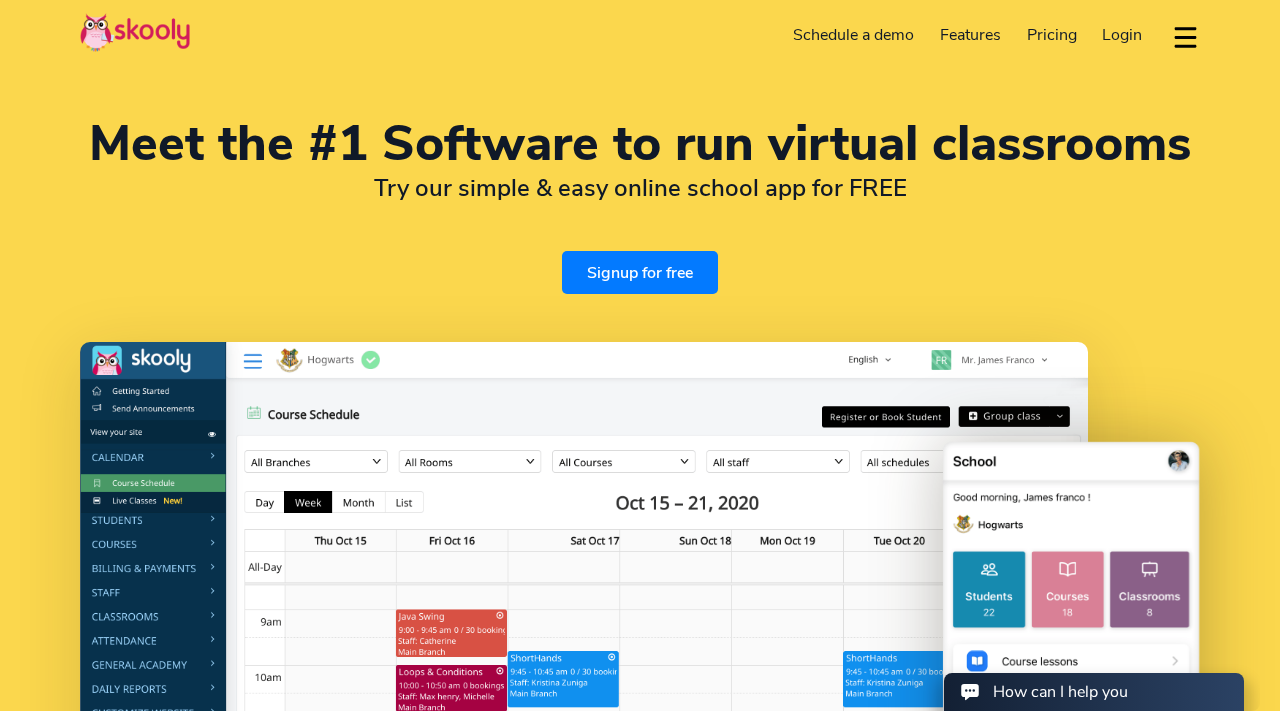 select on "1" 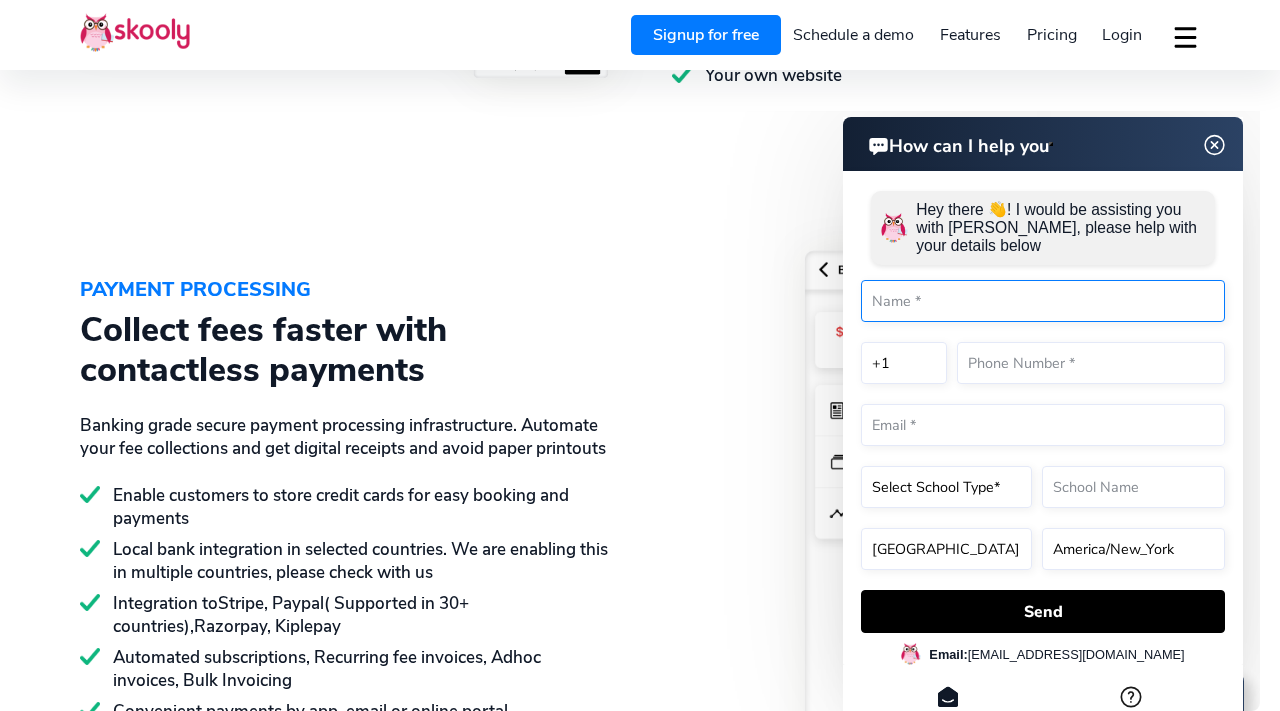 scroll, scrollTop: 2561, scrollLeft: 0, axis: vertical 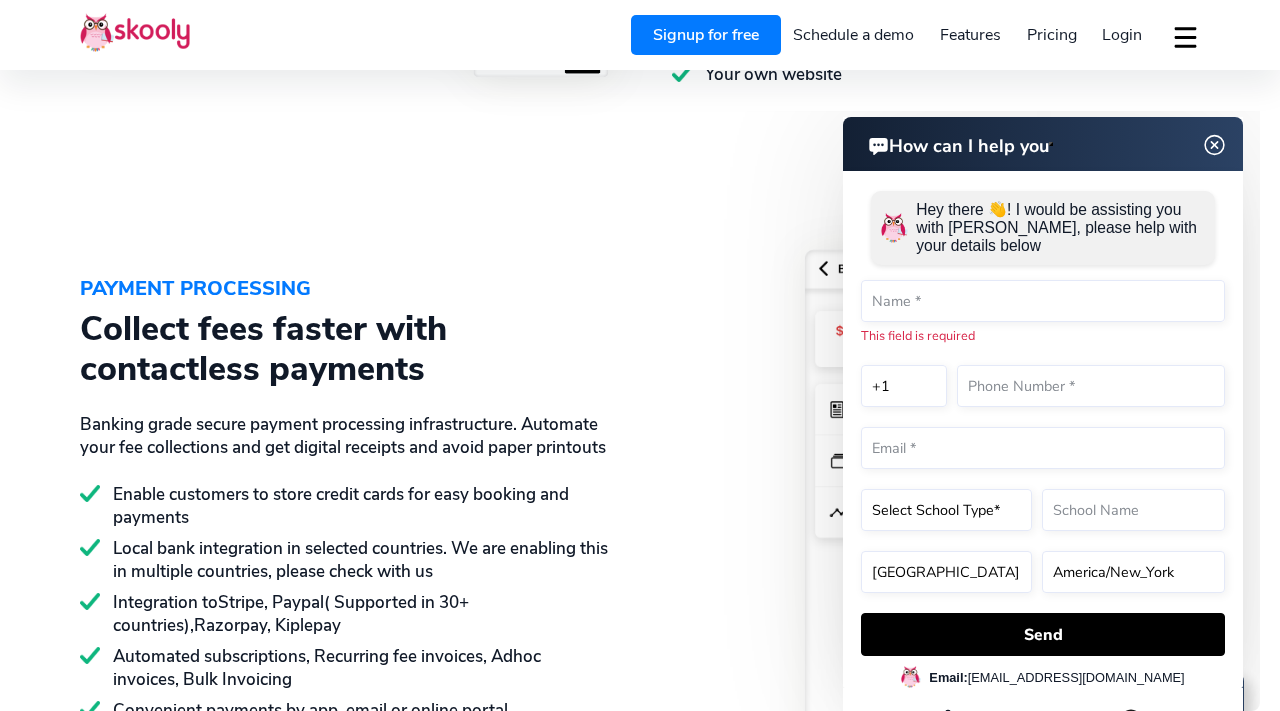 click 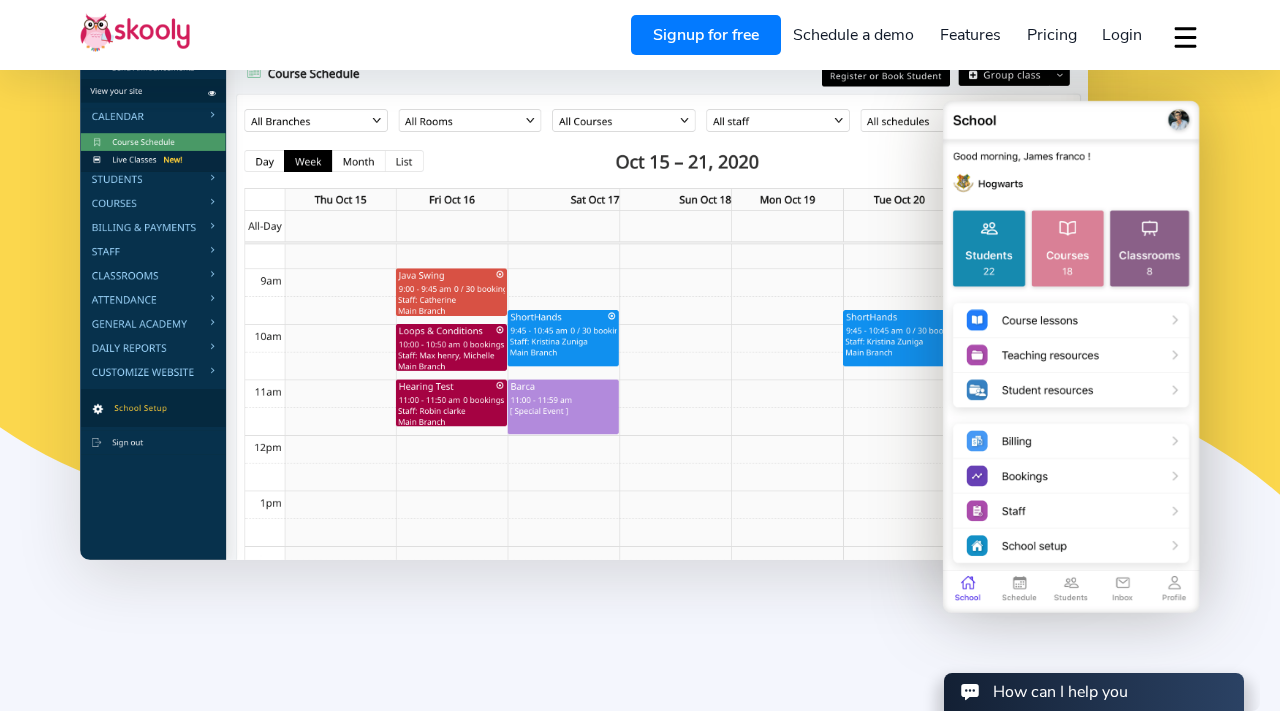 scroll, scrollTop: 315, scrollLeft: 0, axis: vertical 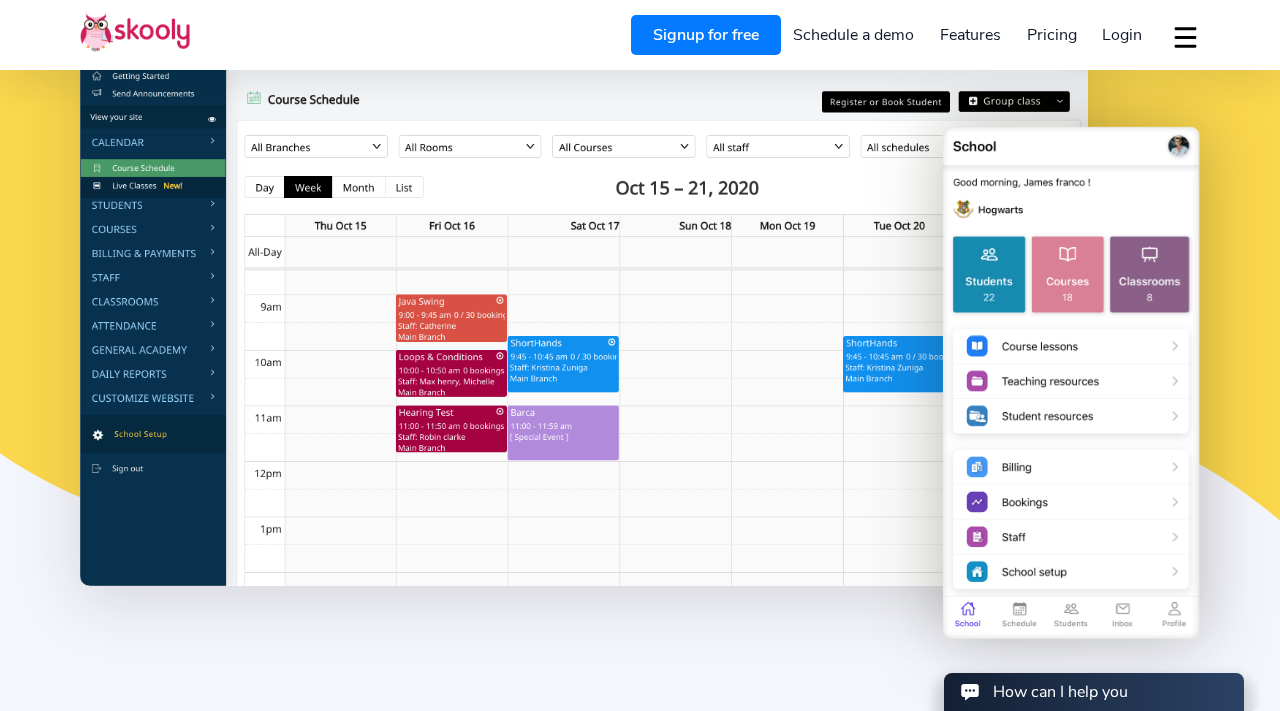 click on "Pricing" at bounding box center (1052, 35) 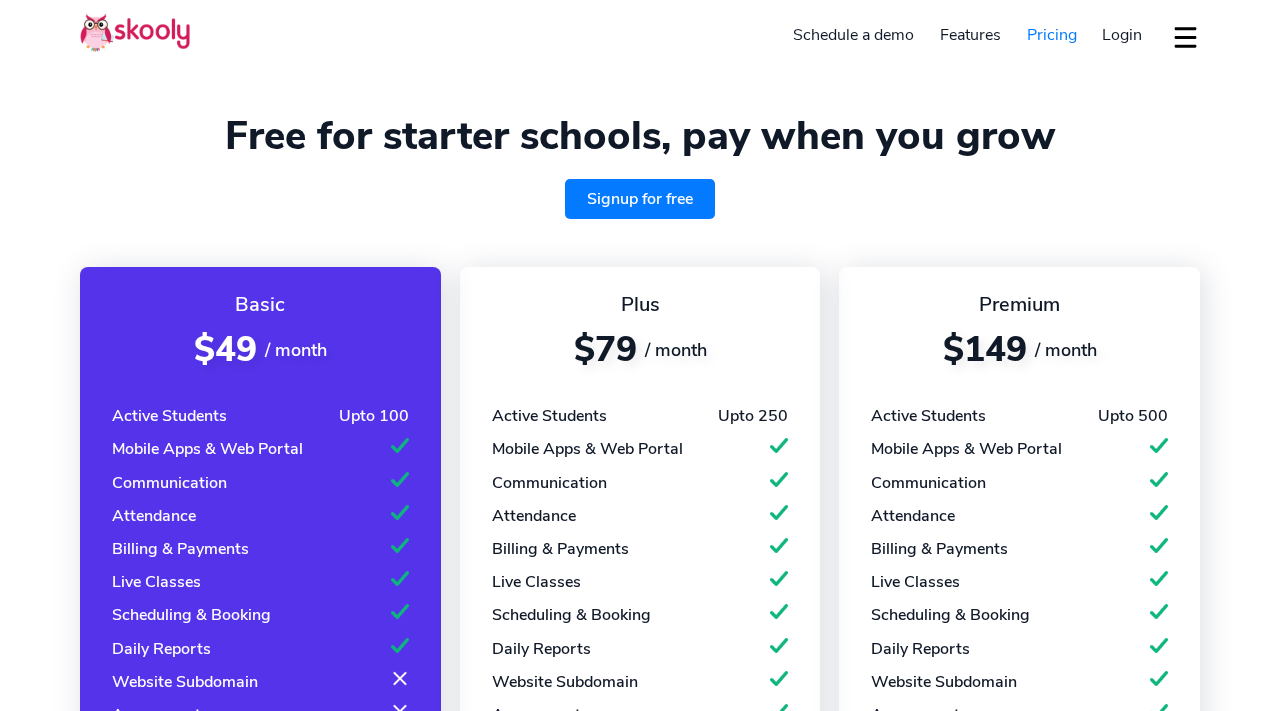 select on "en" 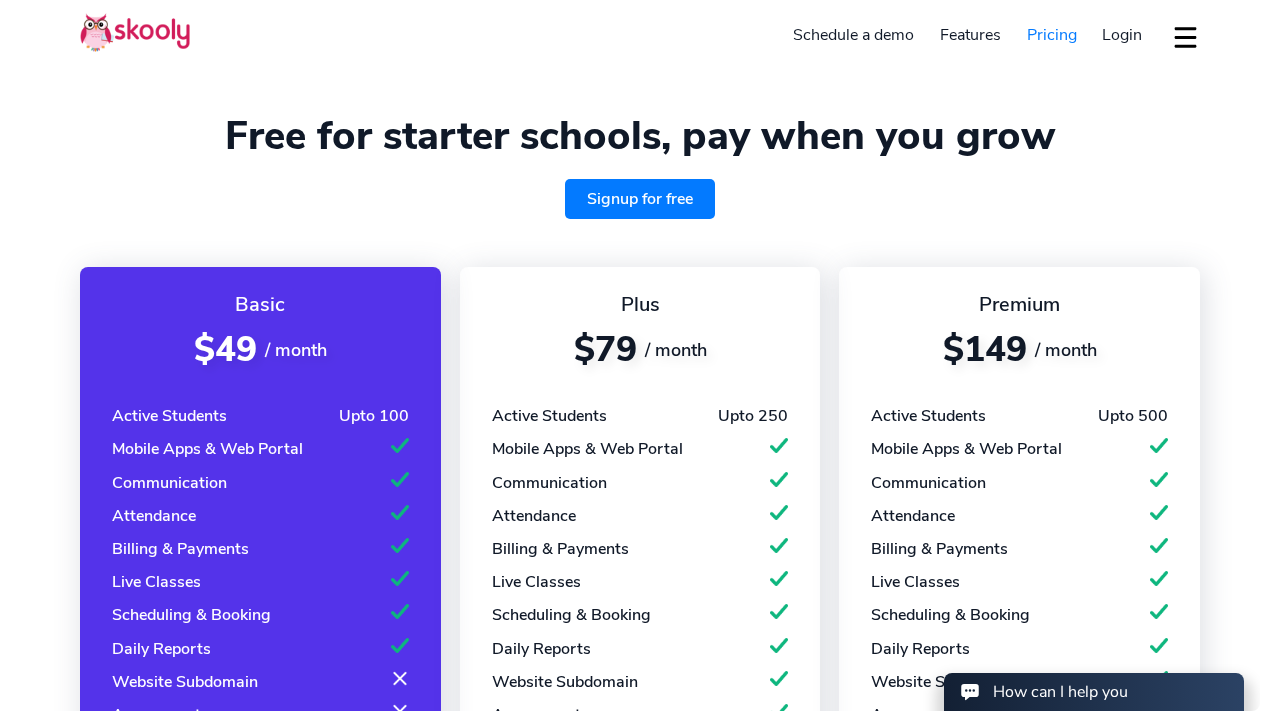 scroll, scrollTop: 0, scrollLeft: 0, axis: both 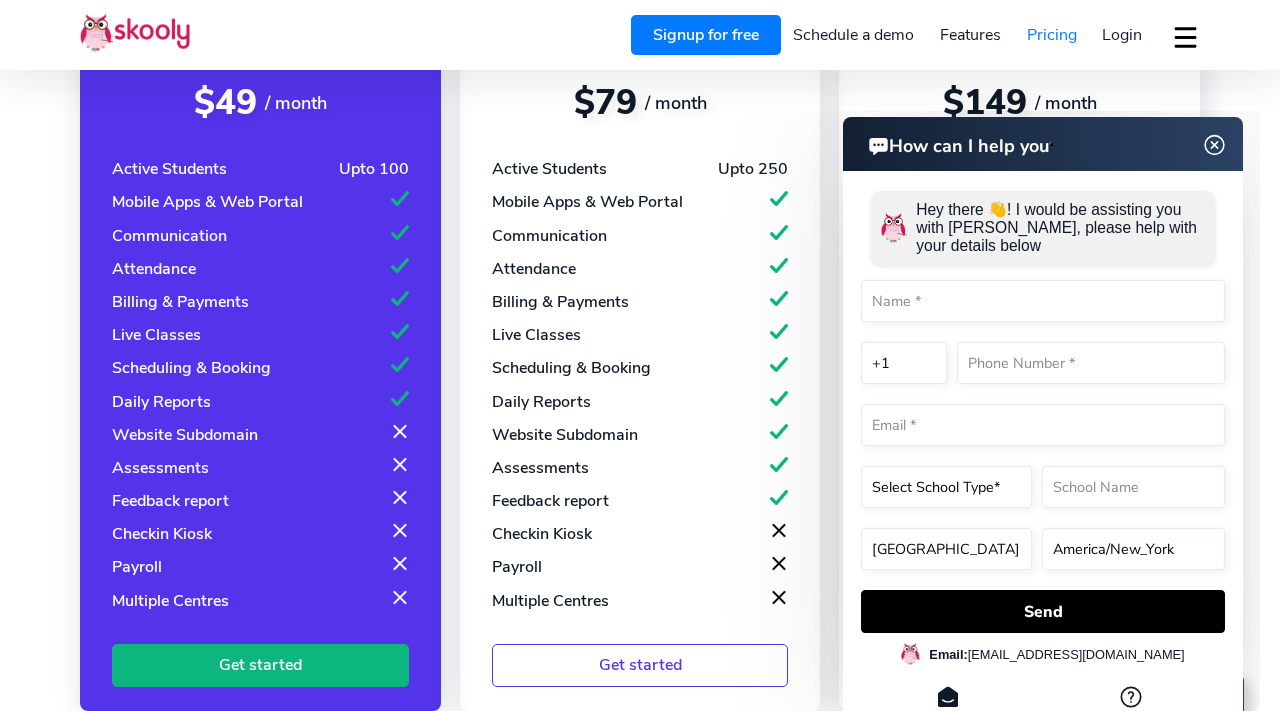 click 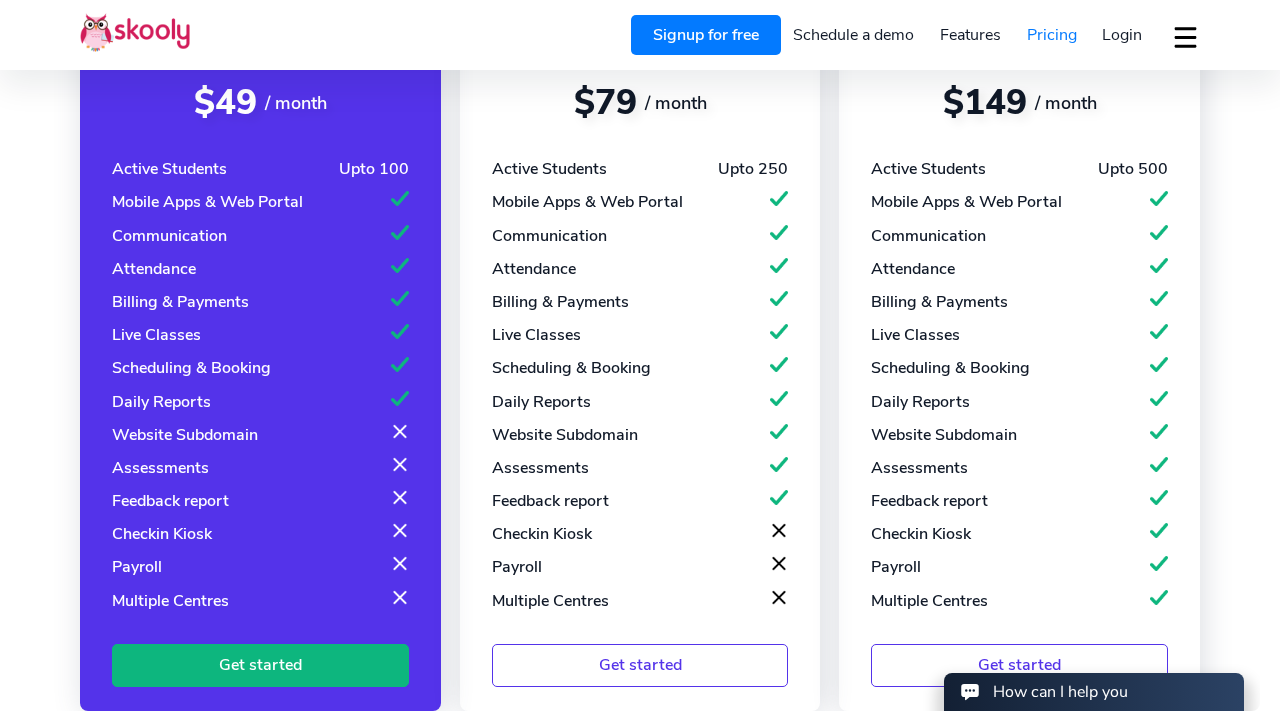 click on "Checkin Kiosk" at bounding box center (921, 534) 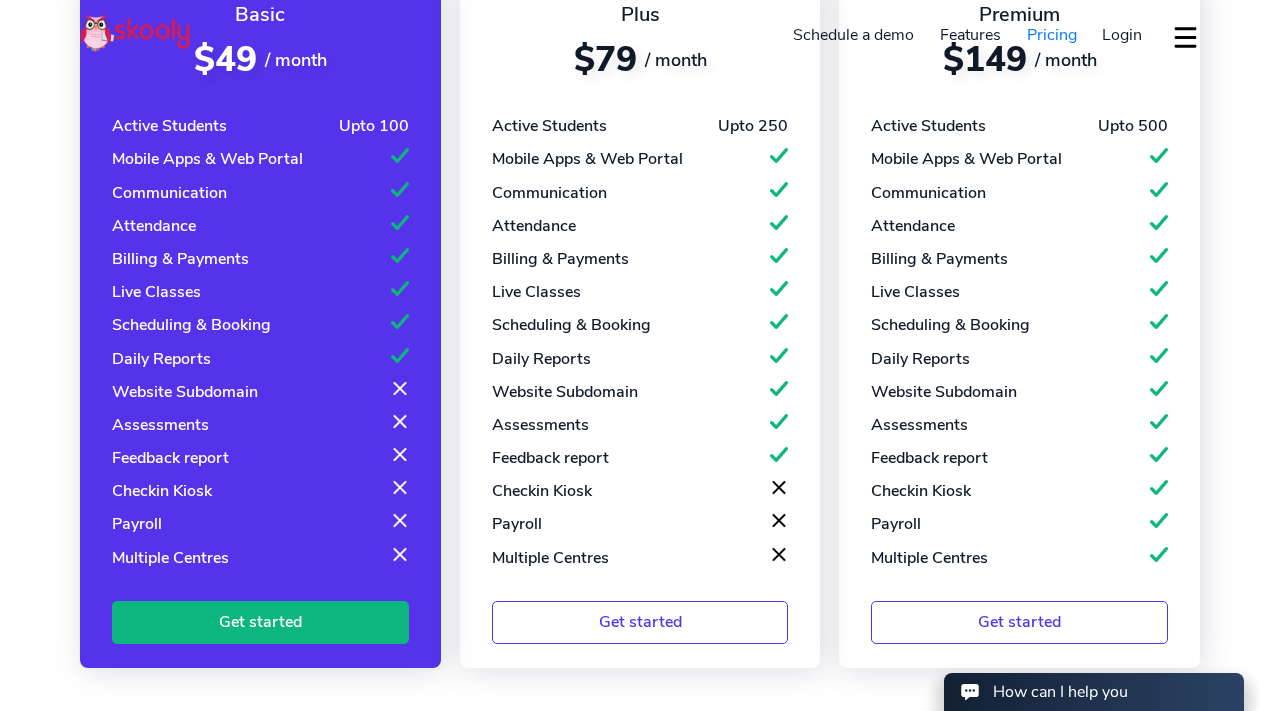 scroll, scrollTop: 0, scrollLeft: 0, axis: both 